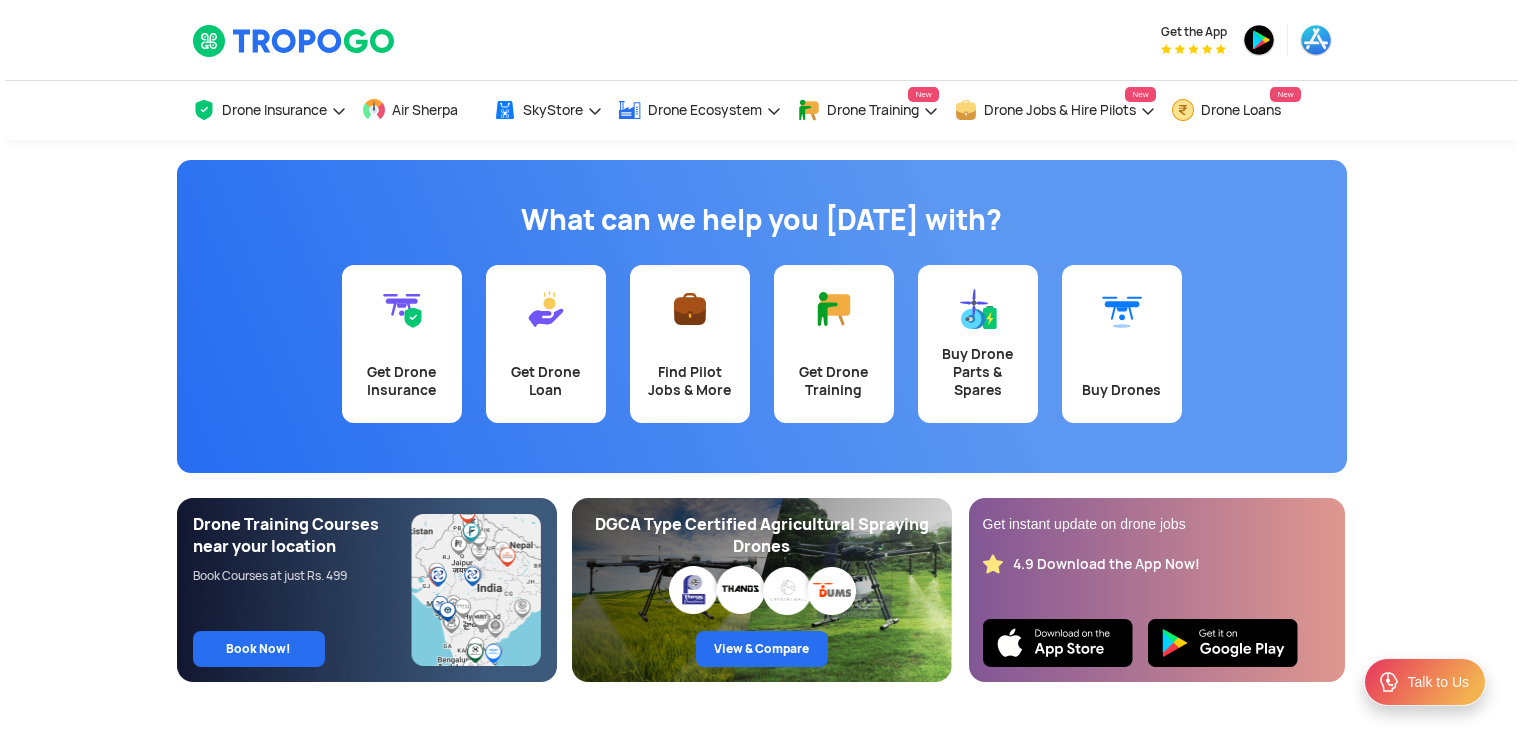scroll, scrollTop: 0, scrollLeft: 0, axis: both 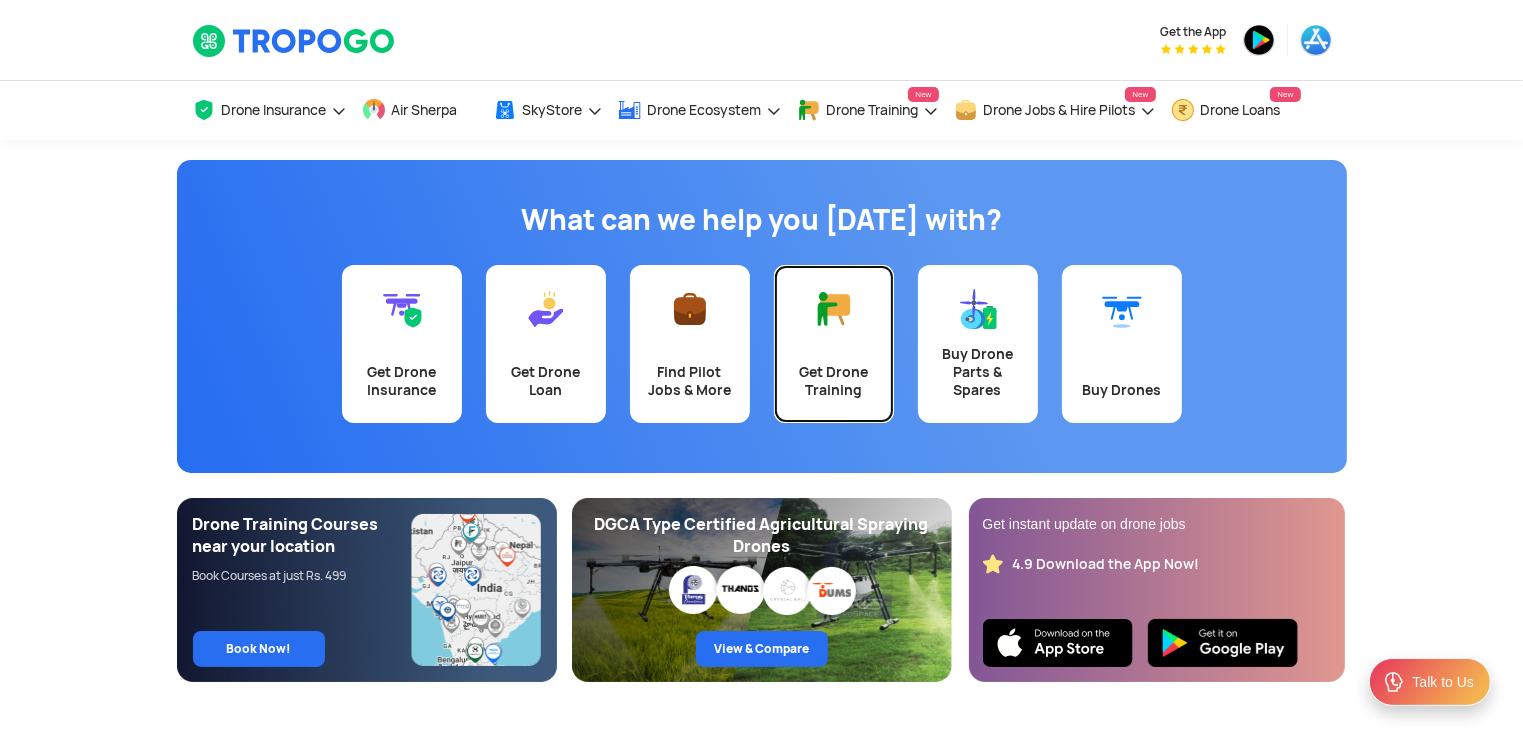 click on "Get Drone Training" 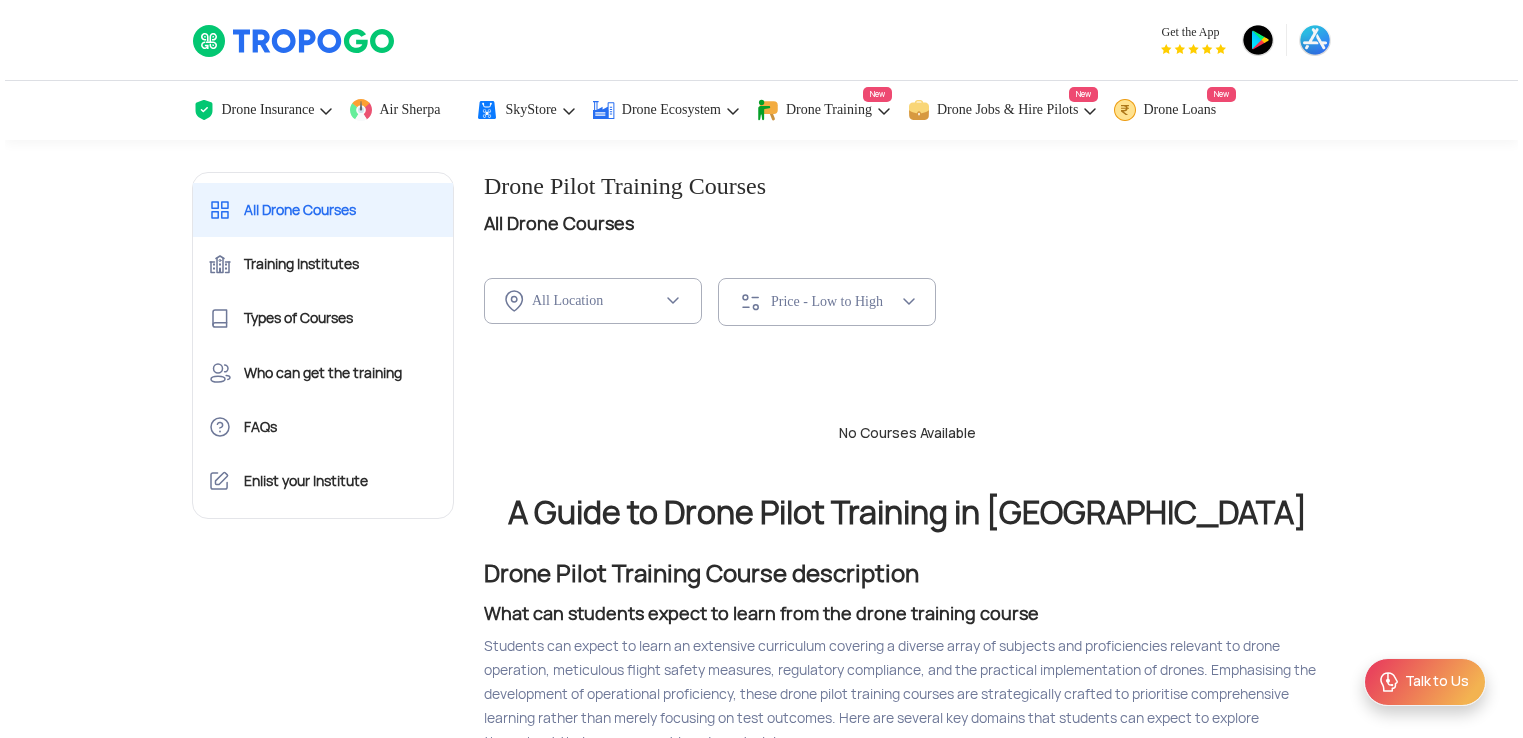 scroll, scrollTop: 0, scrollLeft: 0, axis: both 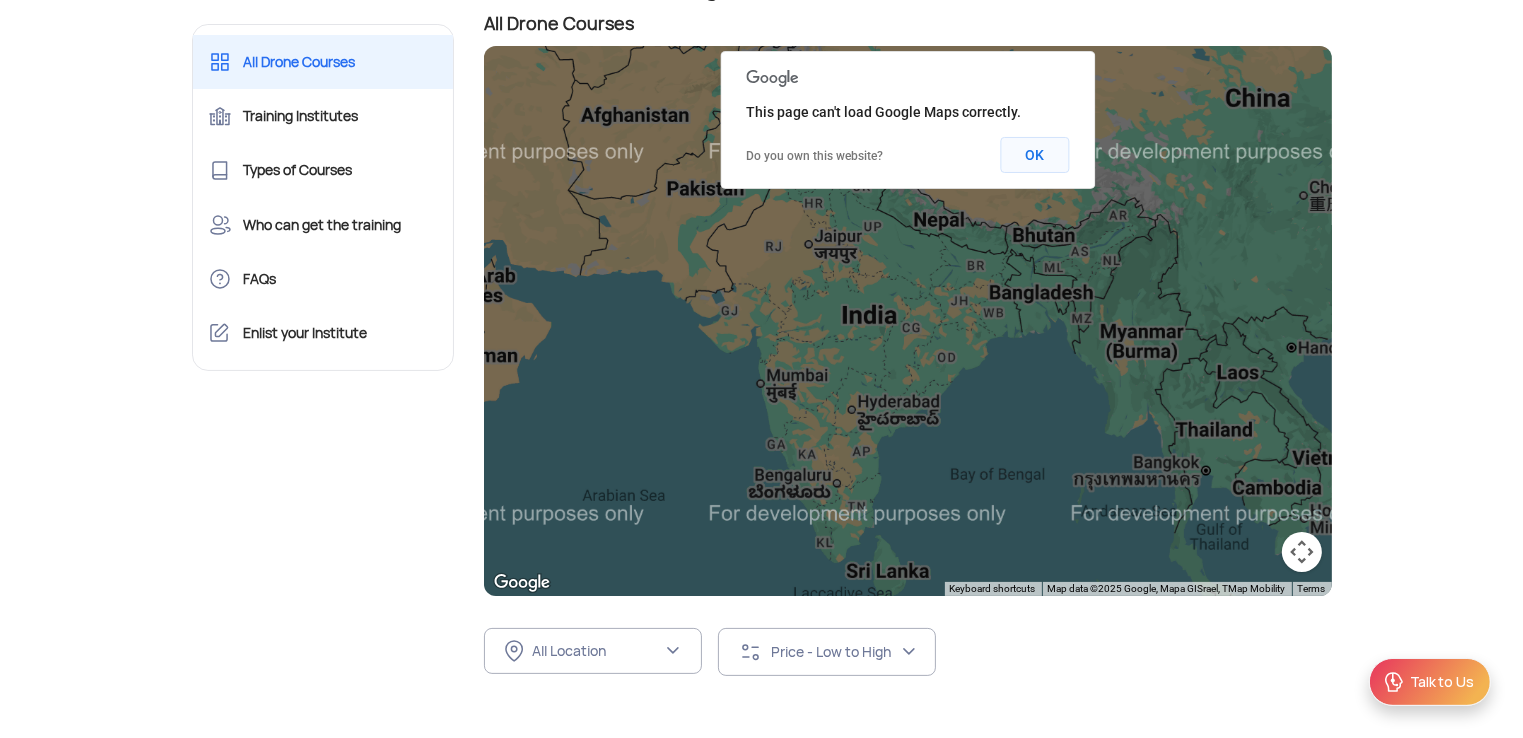 click on "OK" 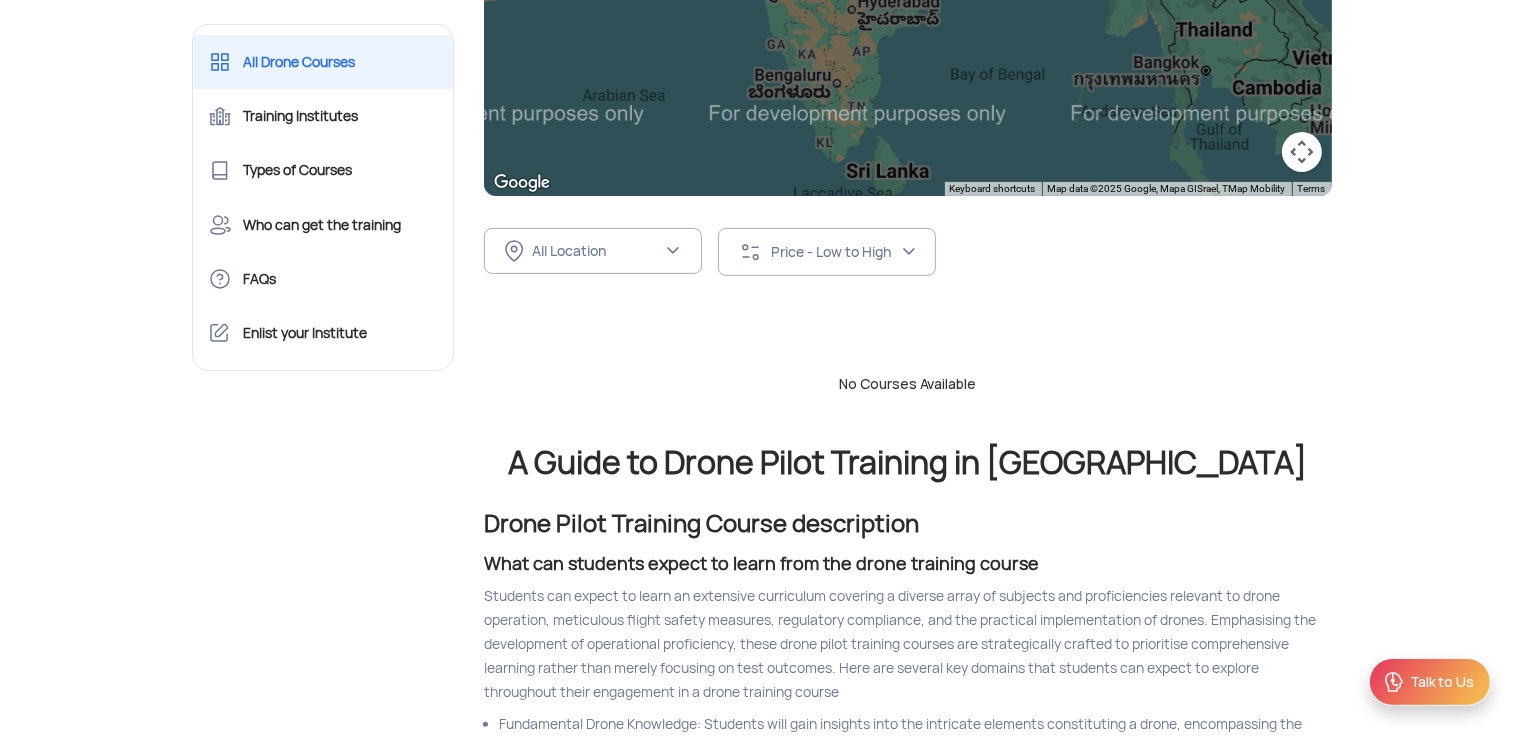 scroll, scrollTop: 700, scrollLeft: 0, axis: vertical 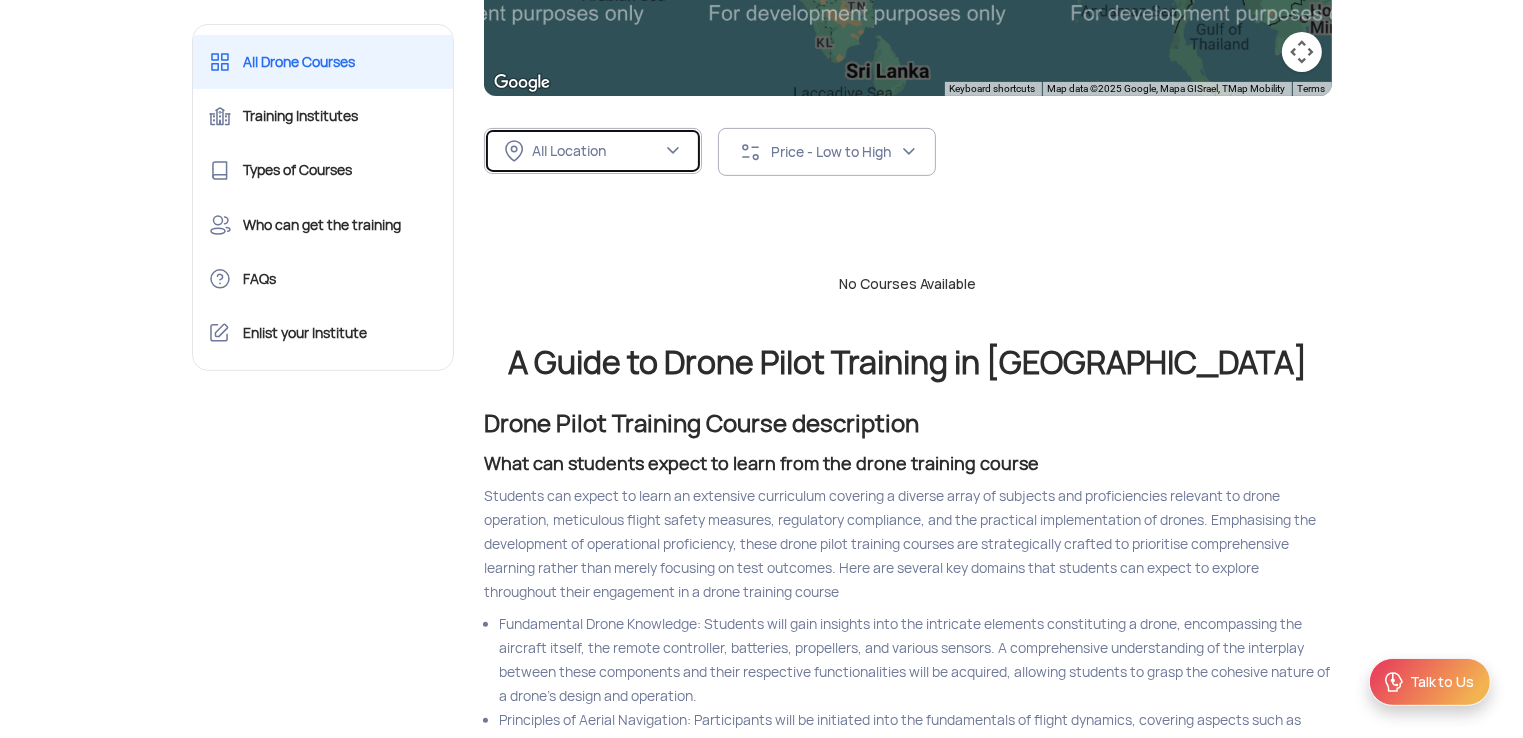 click on "All Location" 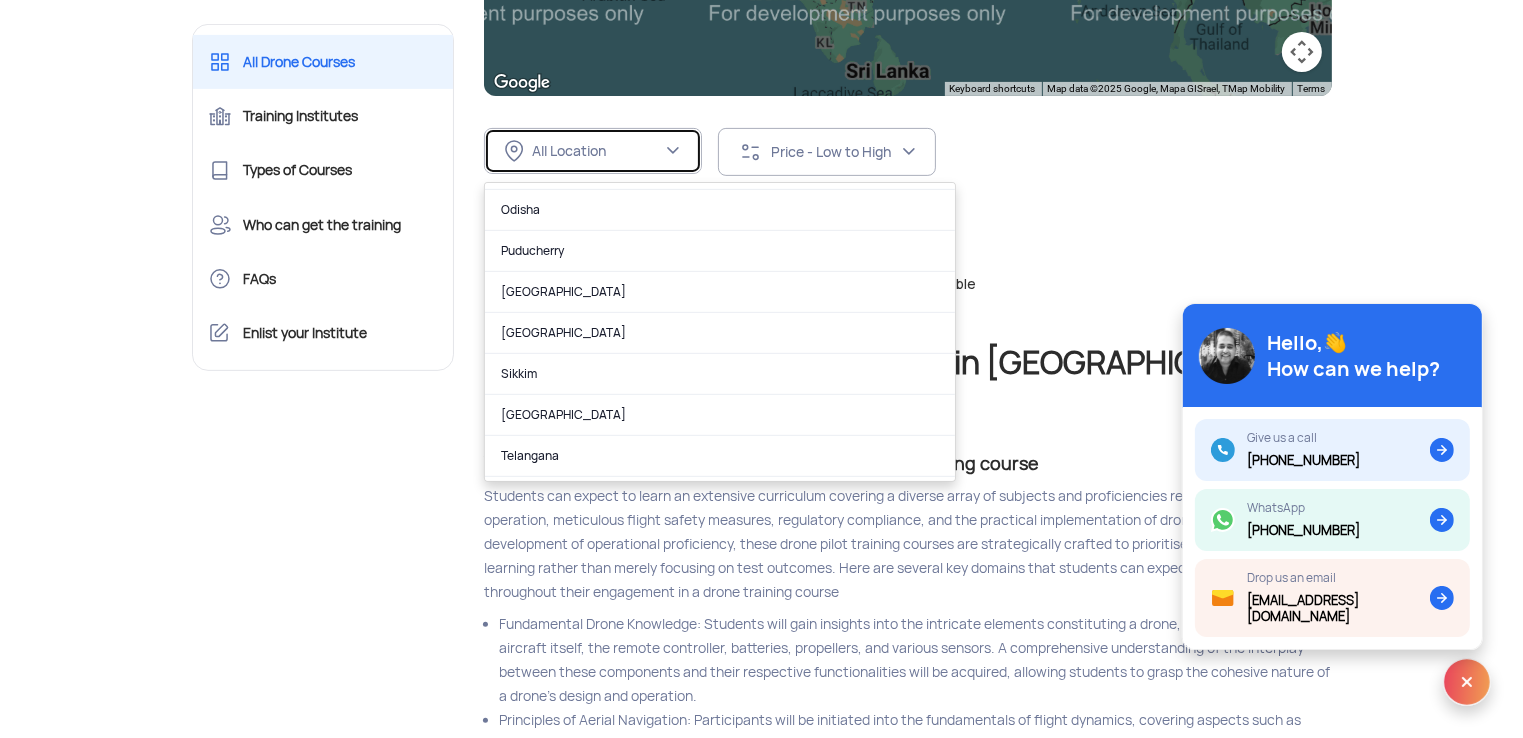 scroll, scrollTop: 1200, scrollLeft: 0, axis: vertical 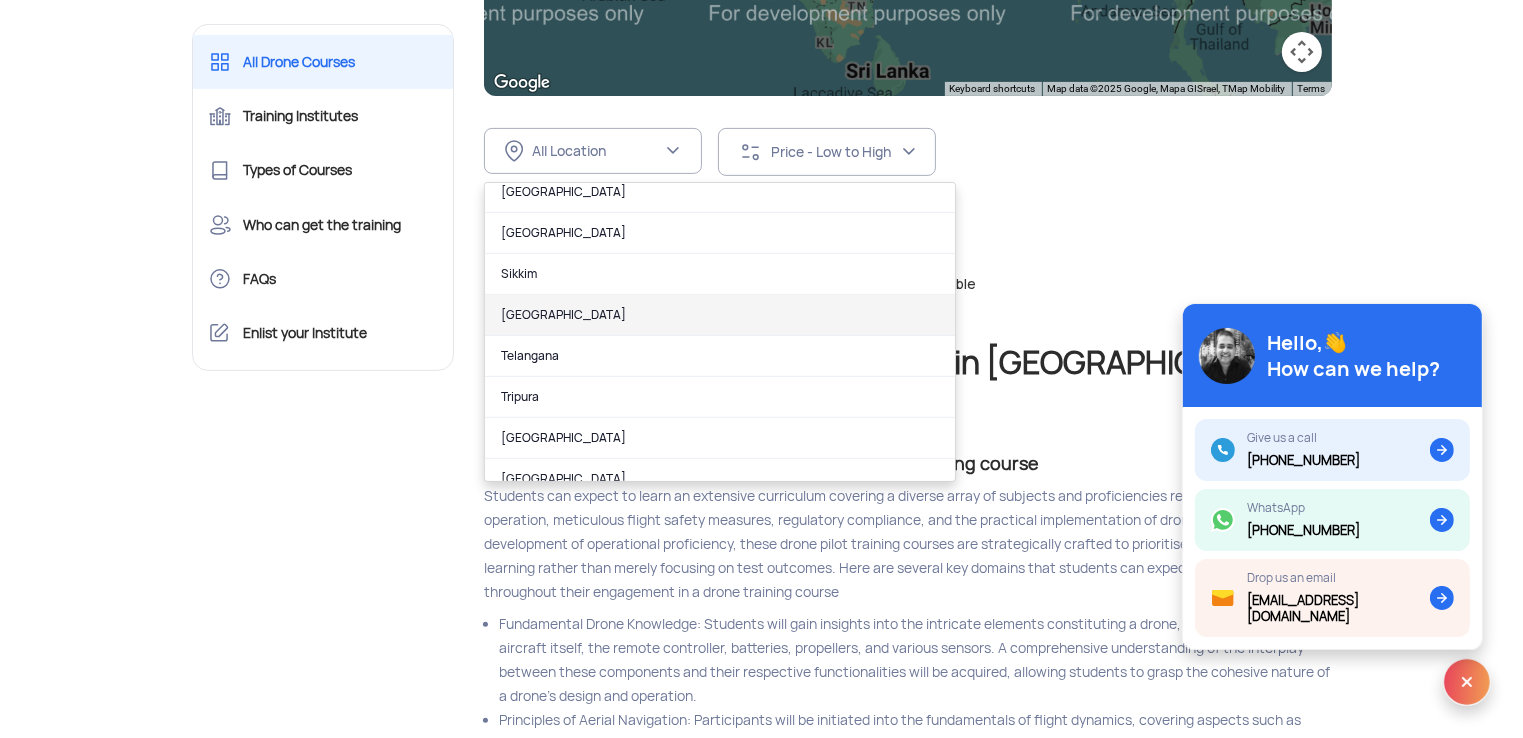 click on "Tamil Nadu" 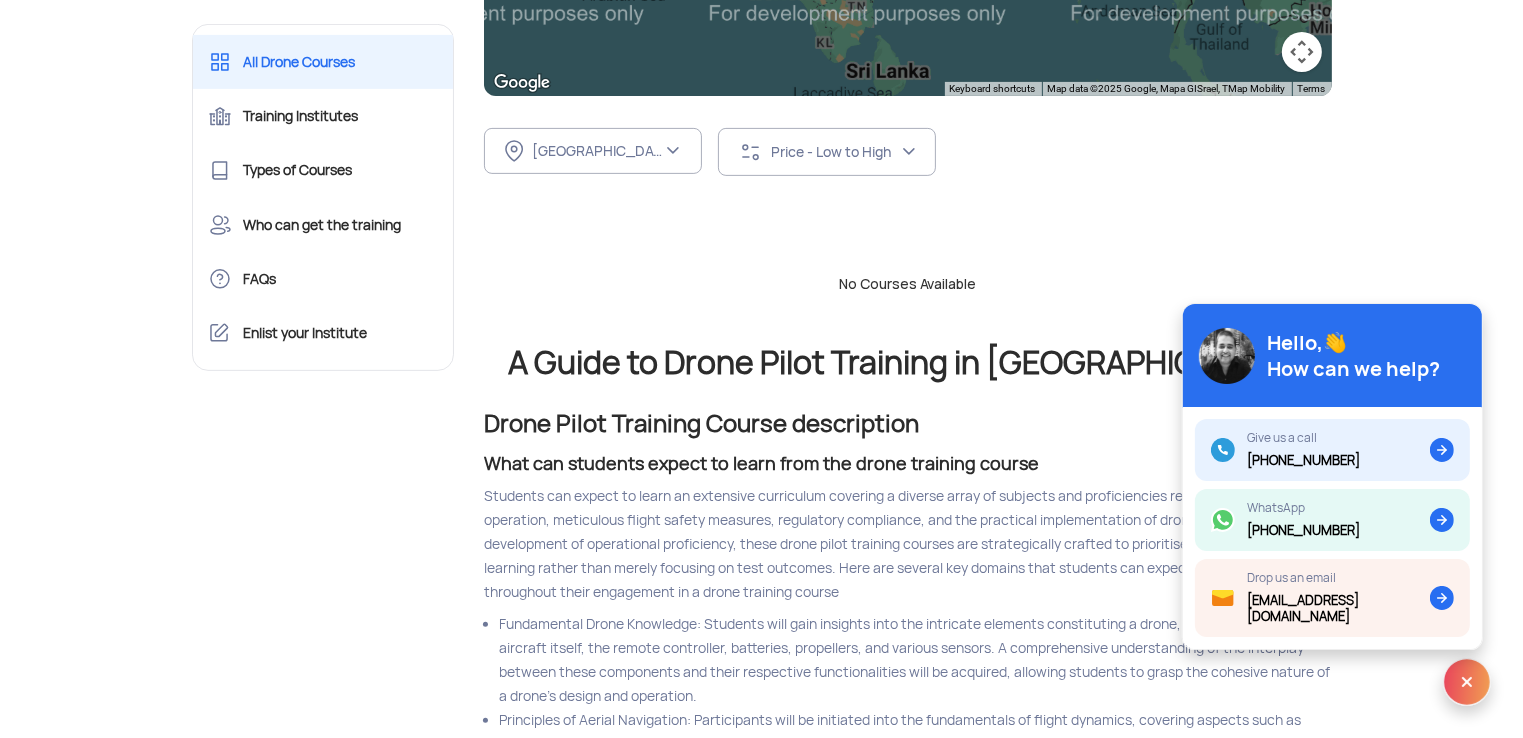 scroll, scrollTop: 300, scrollLeft: 0, axis: vertical 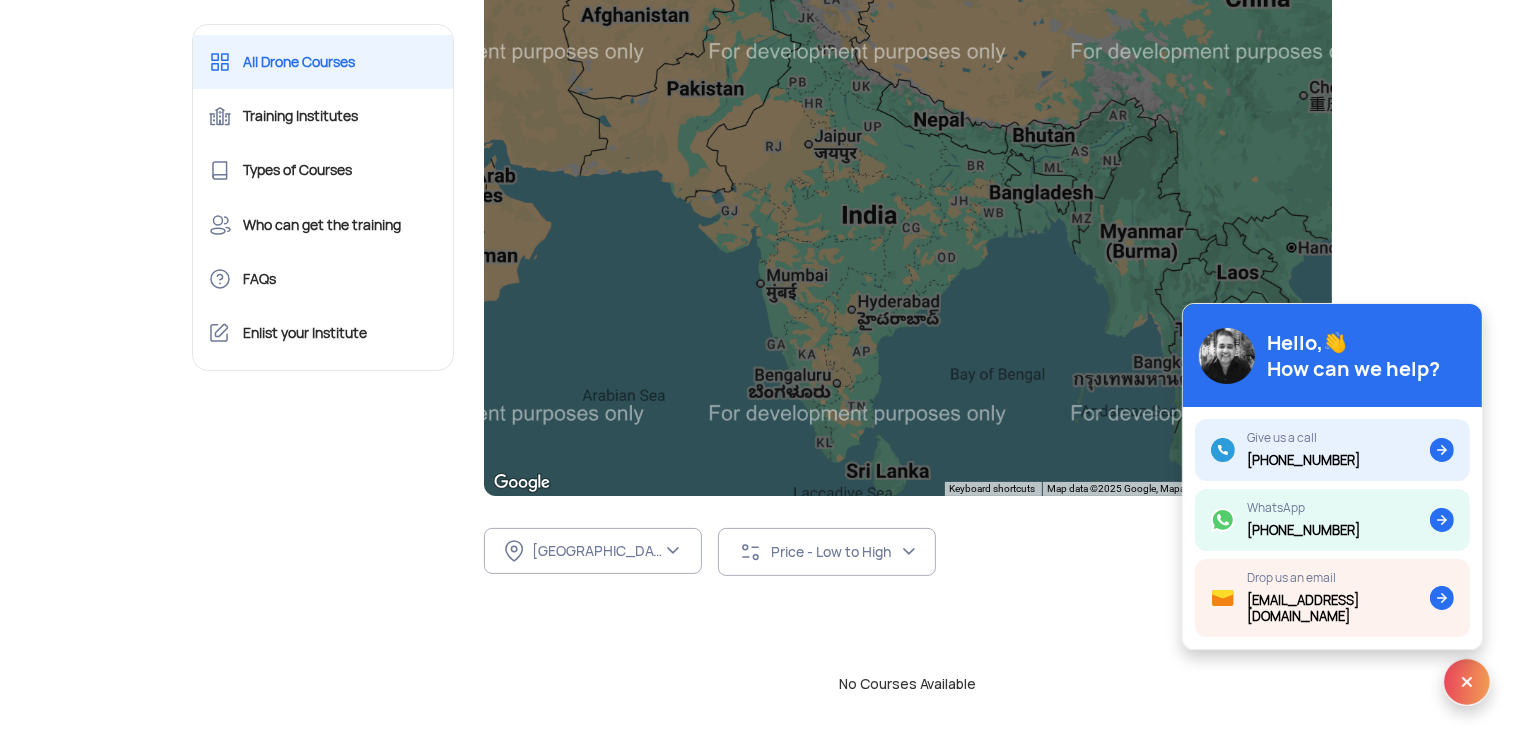 click 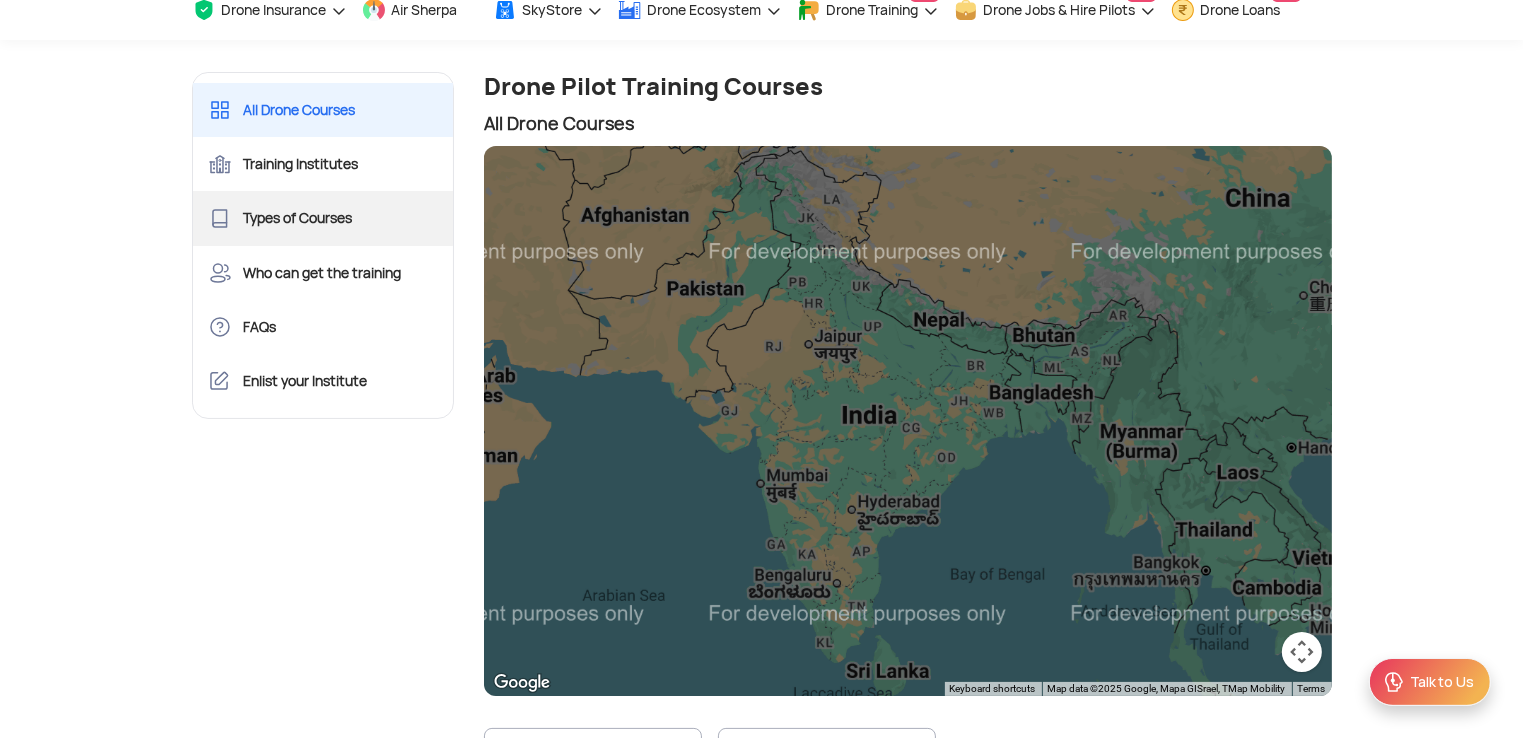 scroll, scrollTop: 0, scrollLeft: 0, axis: both 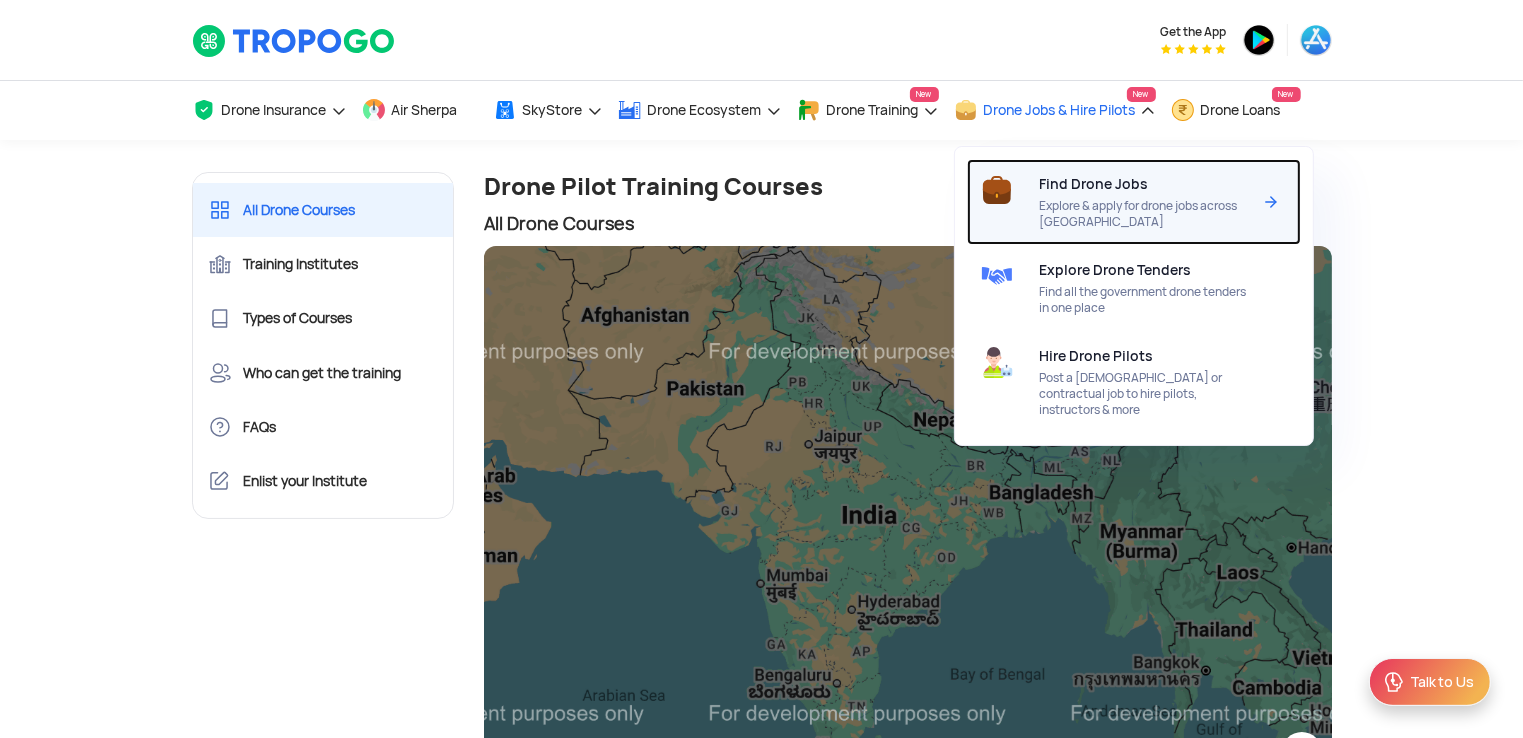 click on "Find Drone Jobs" at bounding box center [1094, 184] 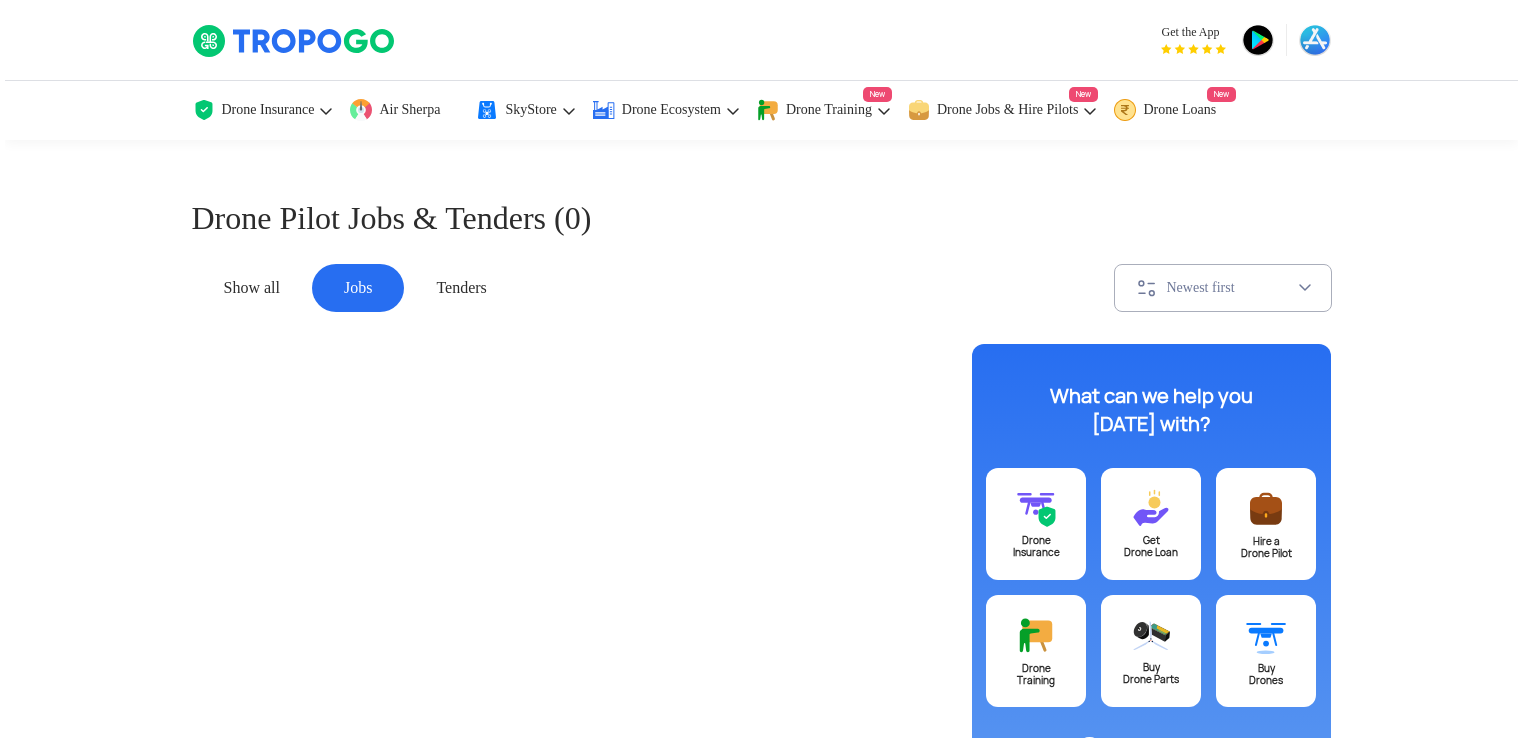 scroll, scrollTop: 0, scrollLeft: 0, axis: both 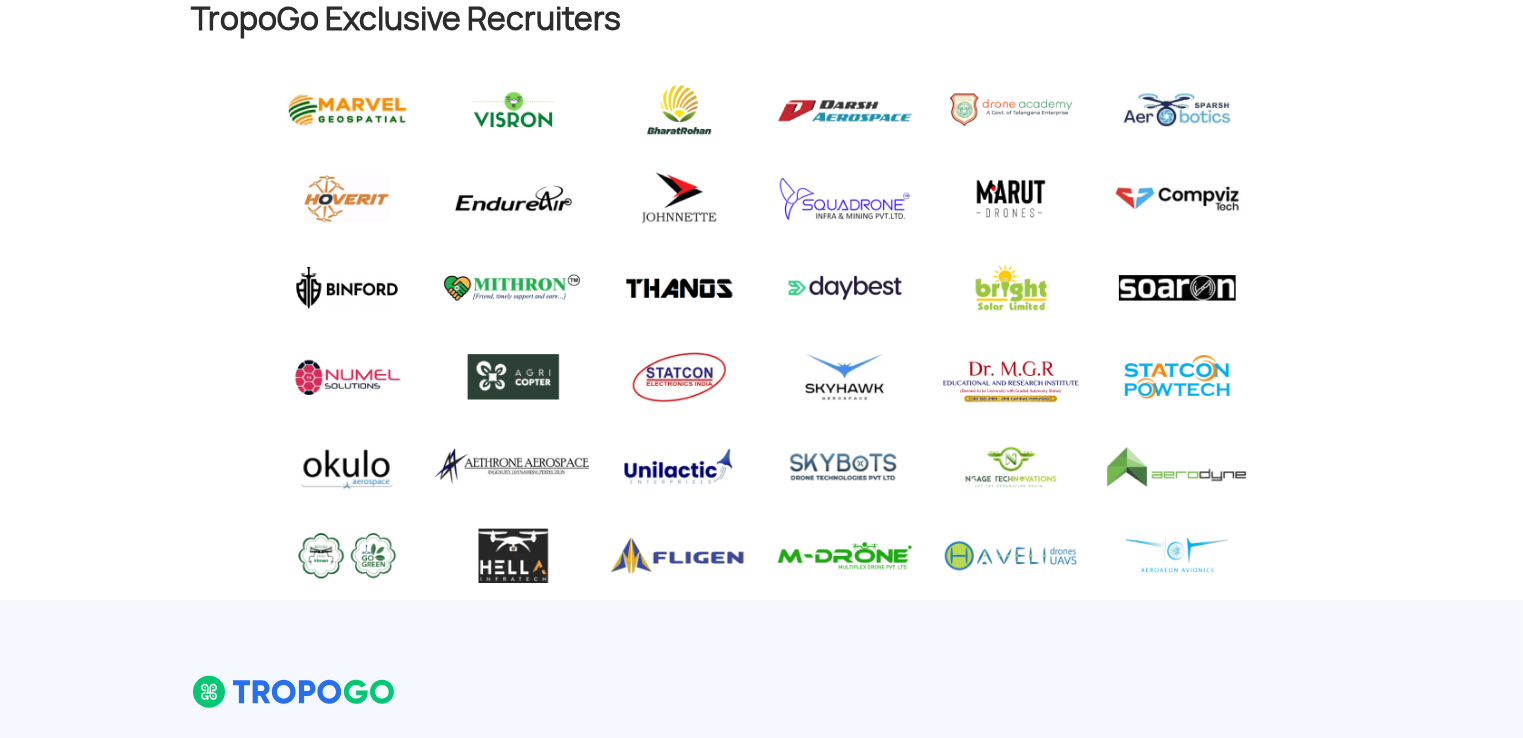 click 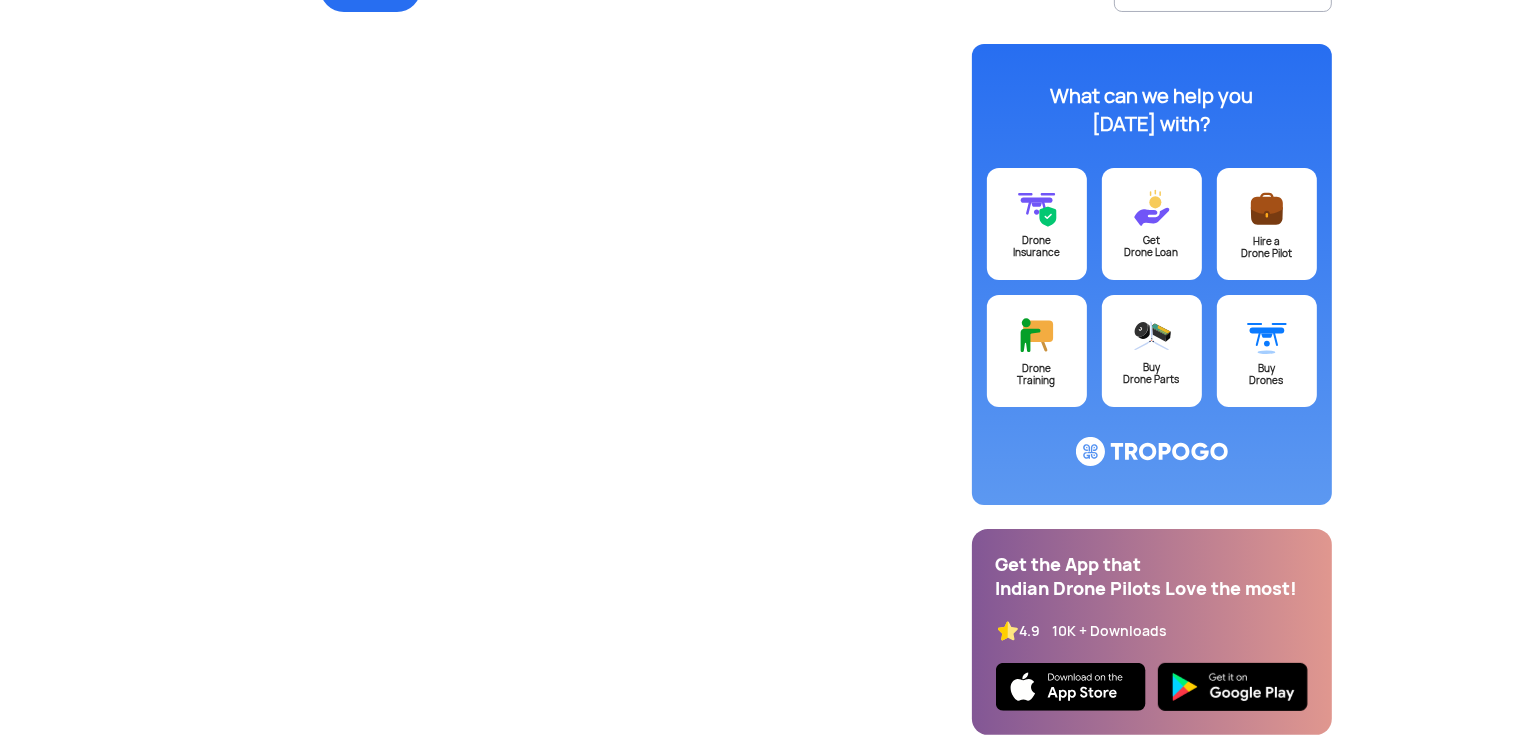 scroll, scrollTop: 0, scrollLeft: 0, axis: both 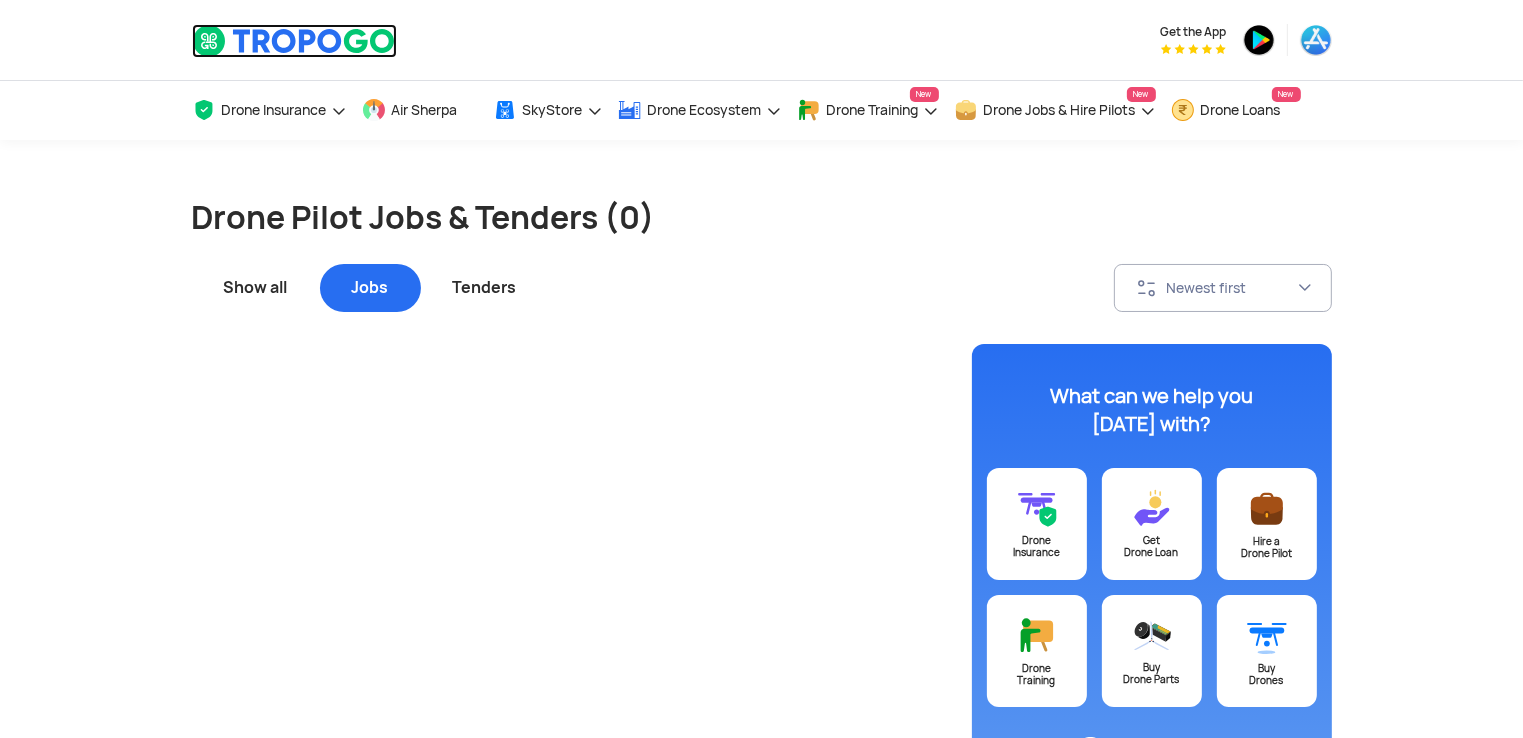 click at bounding box center (294, 41) 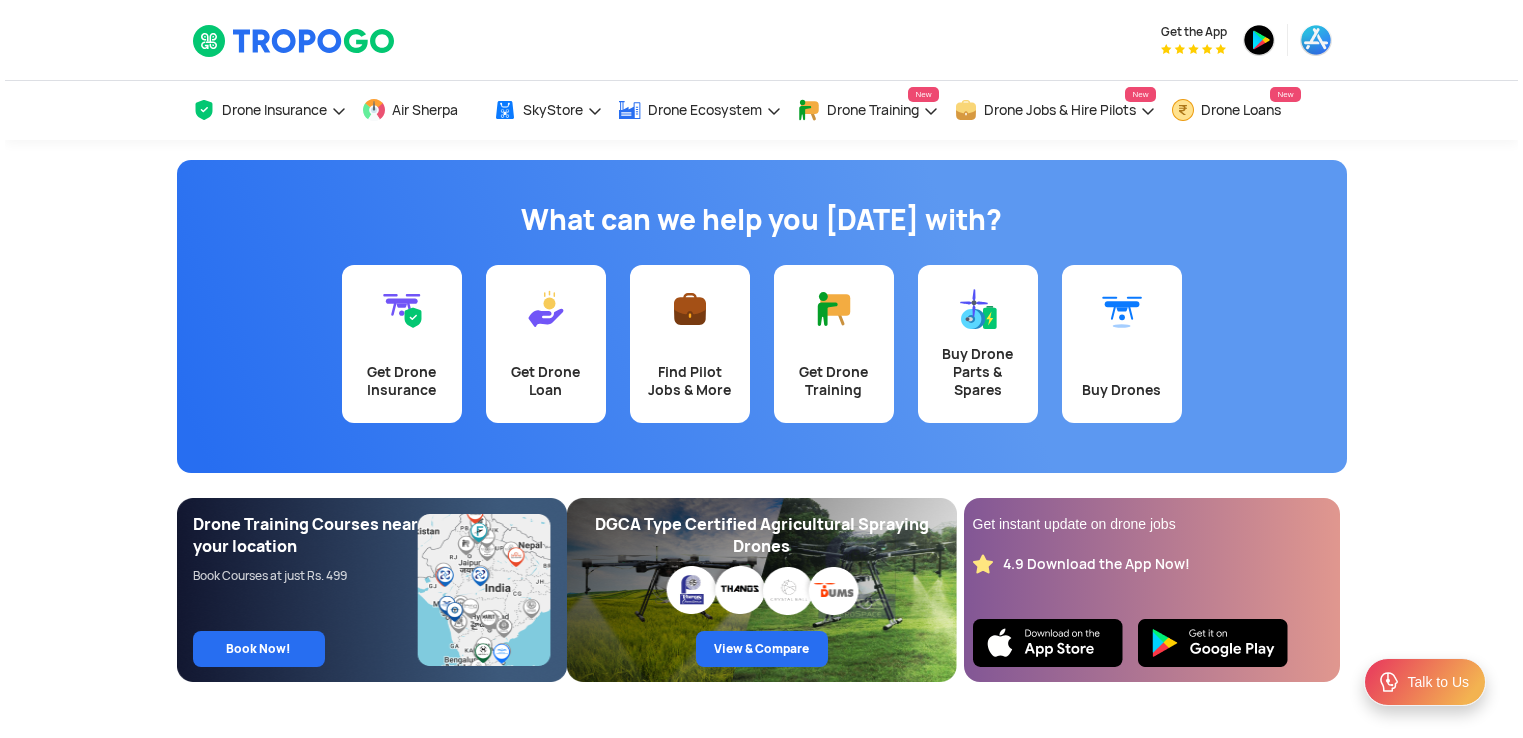 scroll, scrollTop: 0, scrollLeft: 0, axis: both 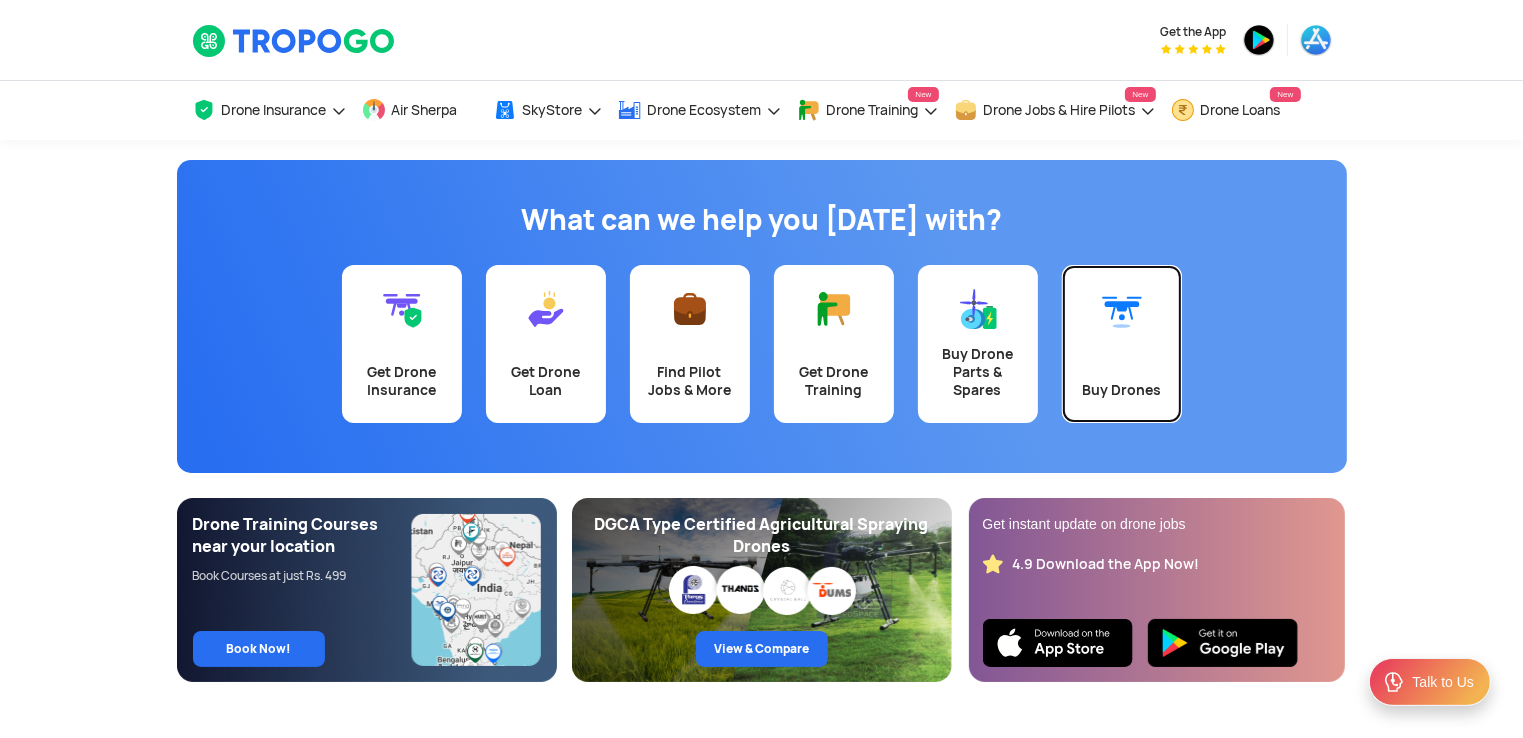 click on "Buy Drones" 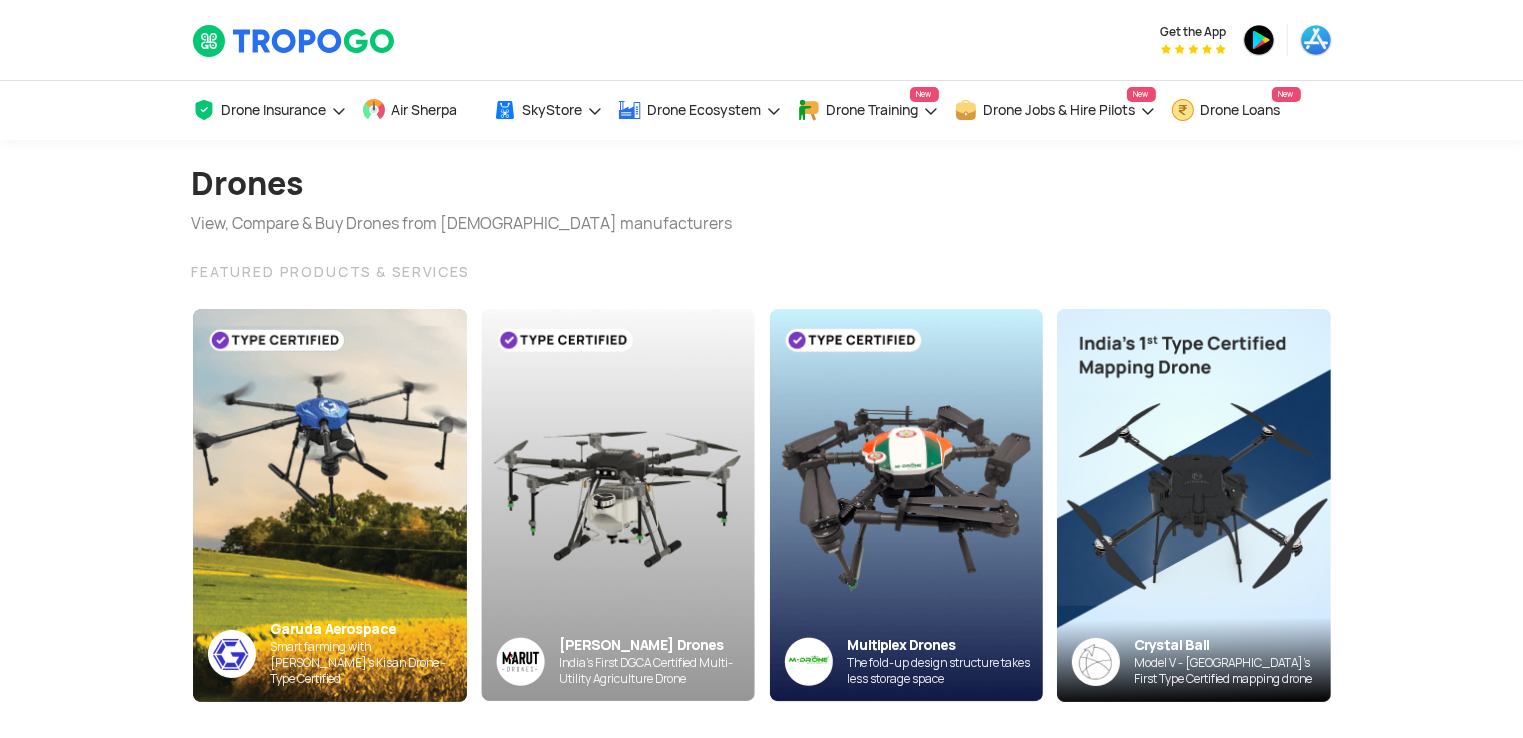 scroll, scrollTop: 200, scrollLeft: 0, axis: vertical 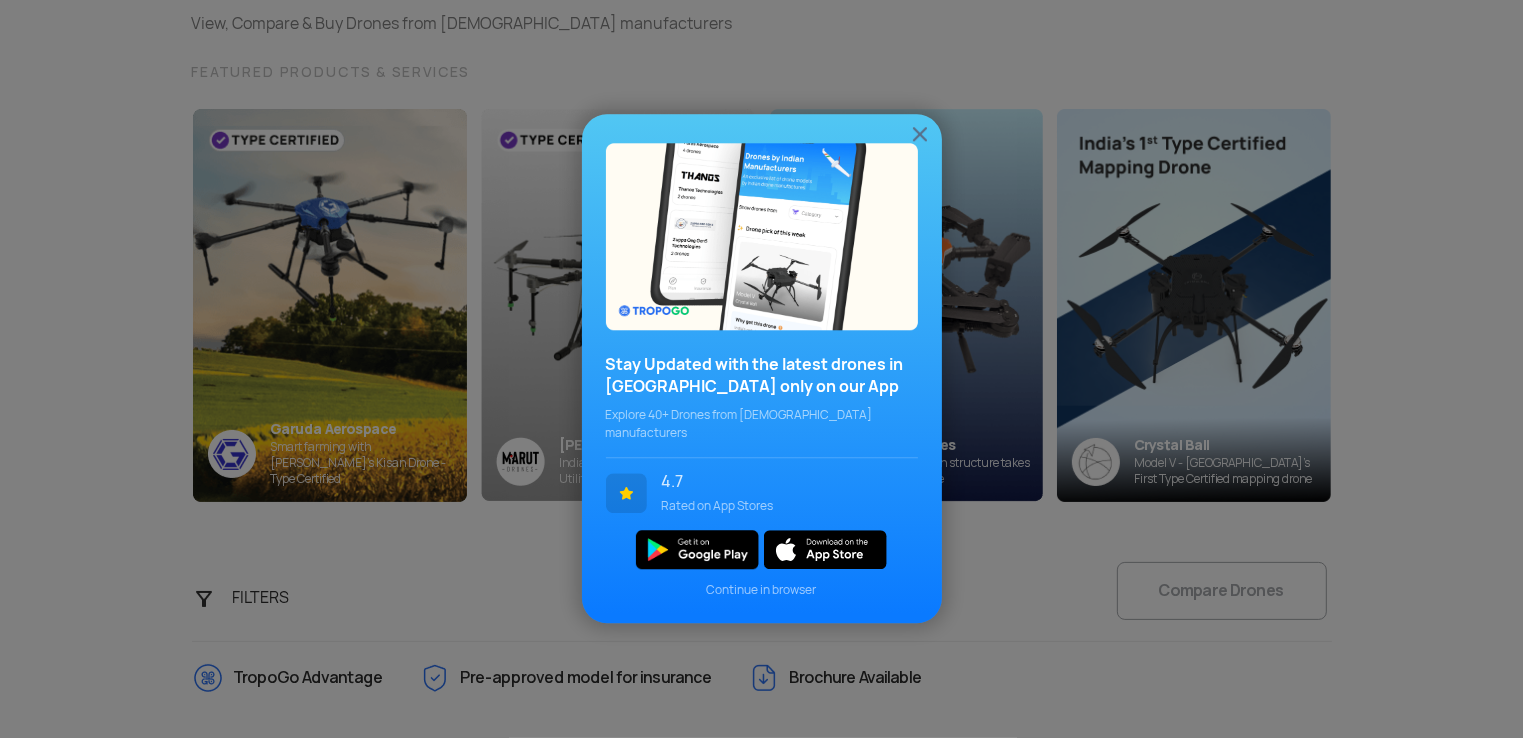 click 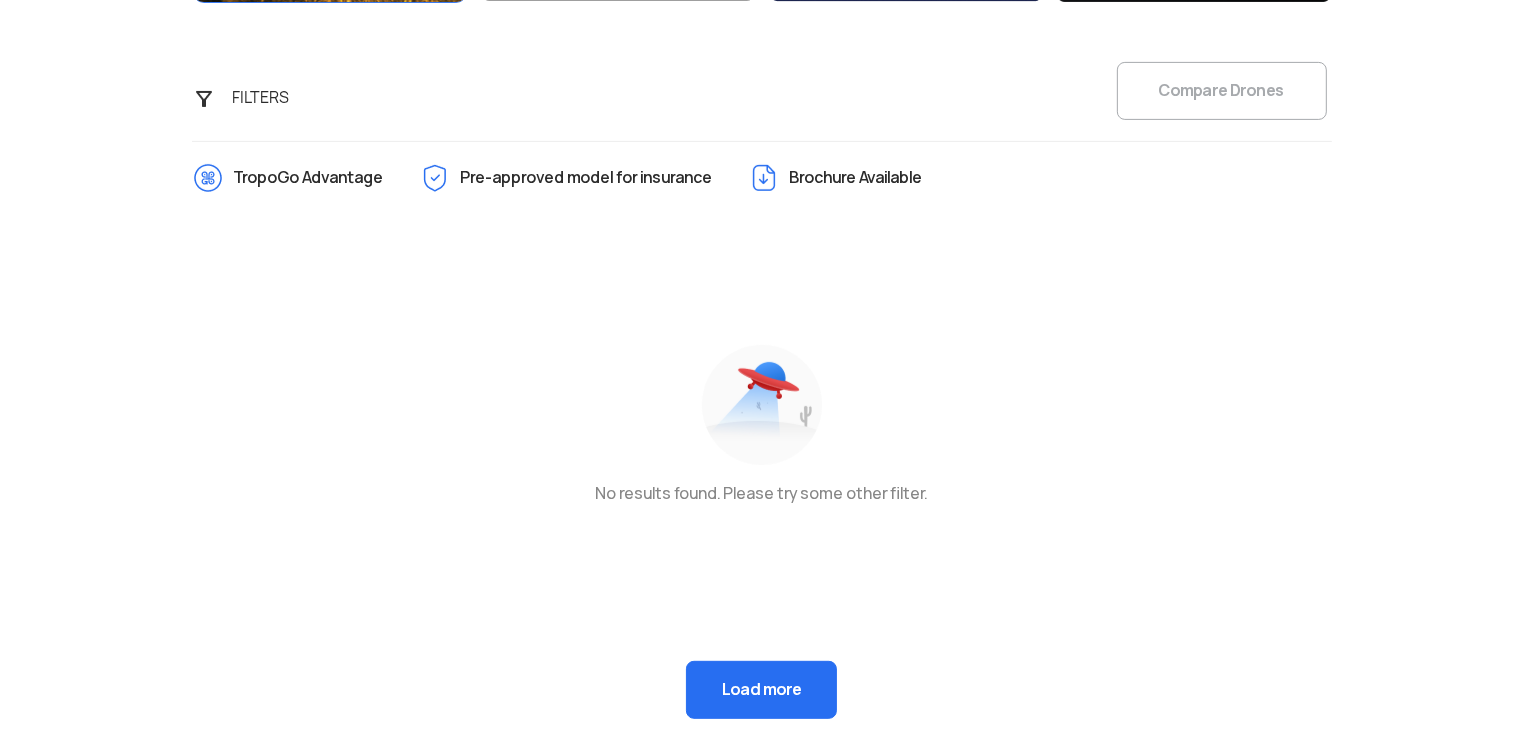 scroll, scrollTop: 100, scrollLeft: 0, axis: vertical 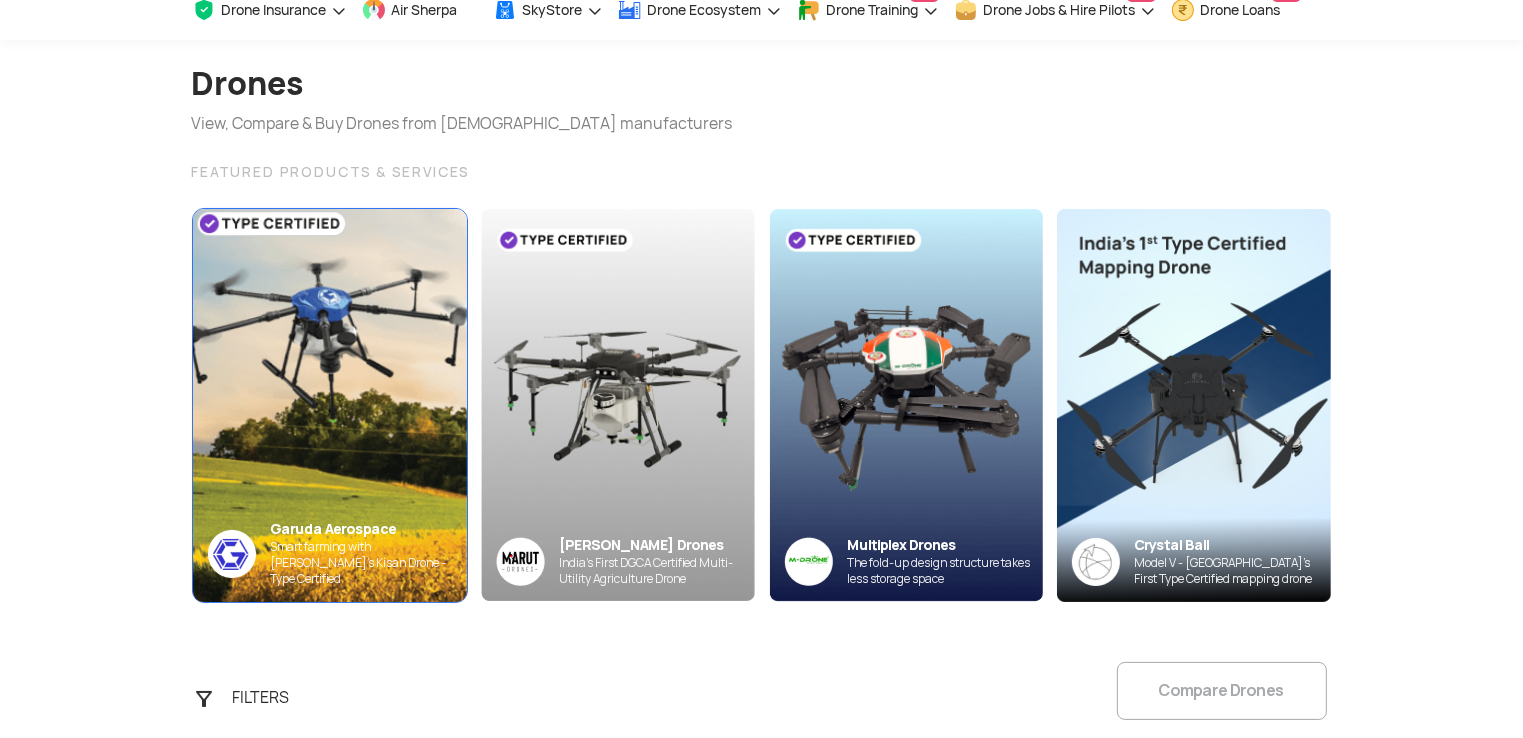 click at bounding box center (329, 405) 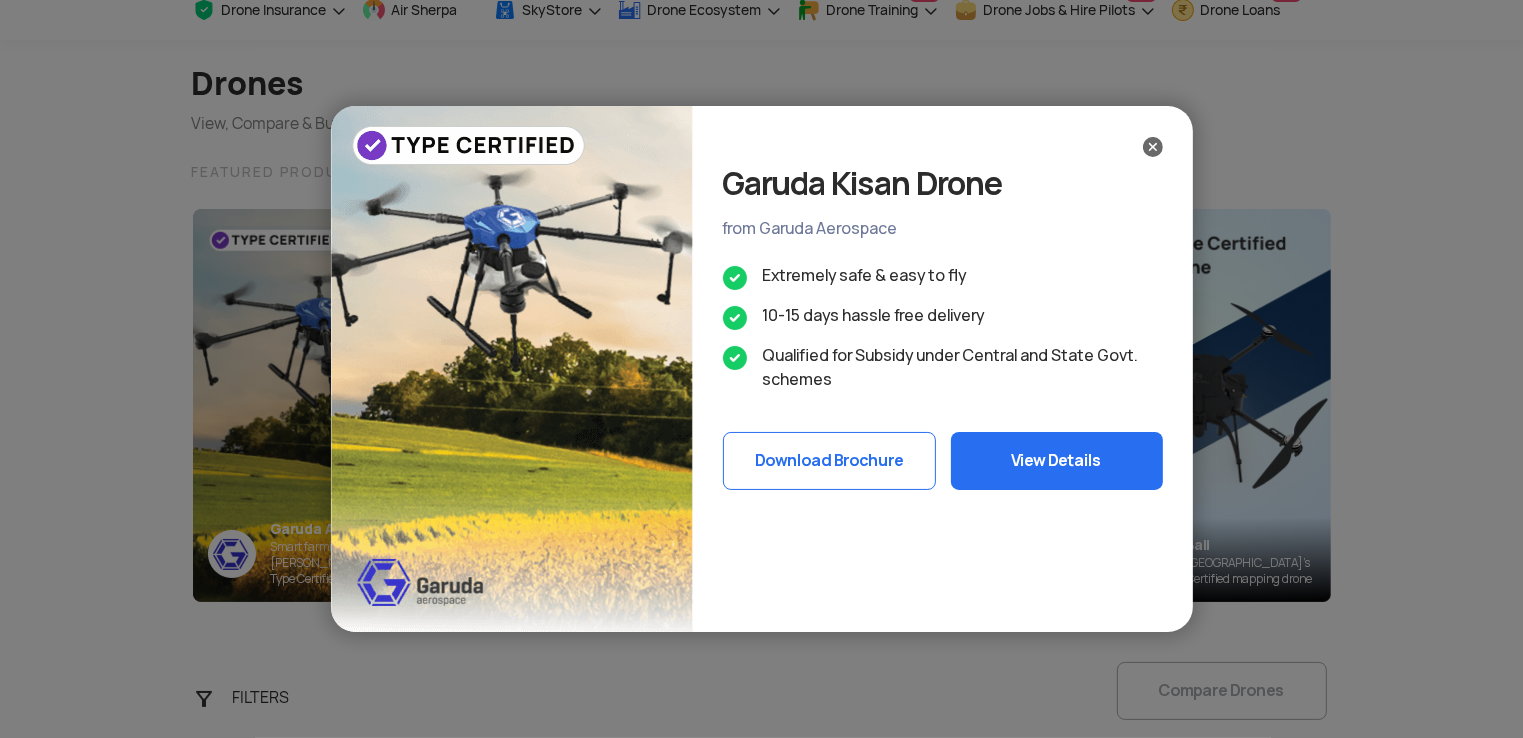 click on "Garuda Kisan Drone from Garuda Aerospace Extremely safe & easy to fly 10-15 days hassle free delivery  Qualified for Subsidy under Central and State Govt. schemes   Download Brochure   View Details" 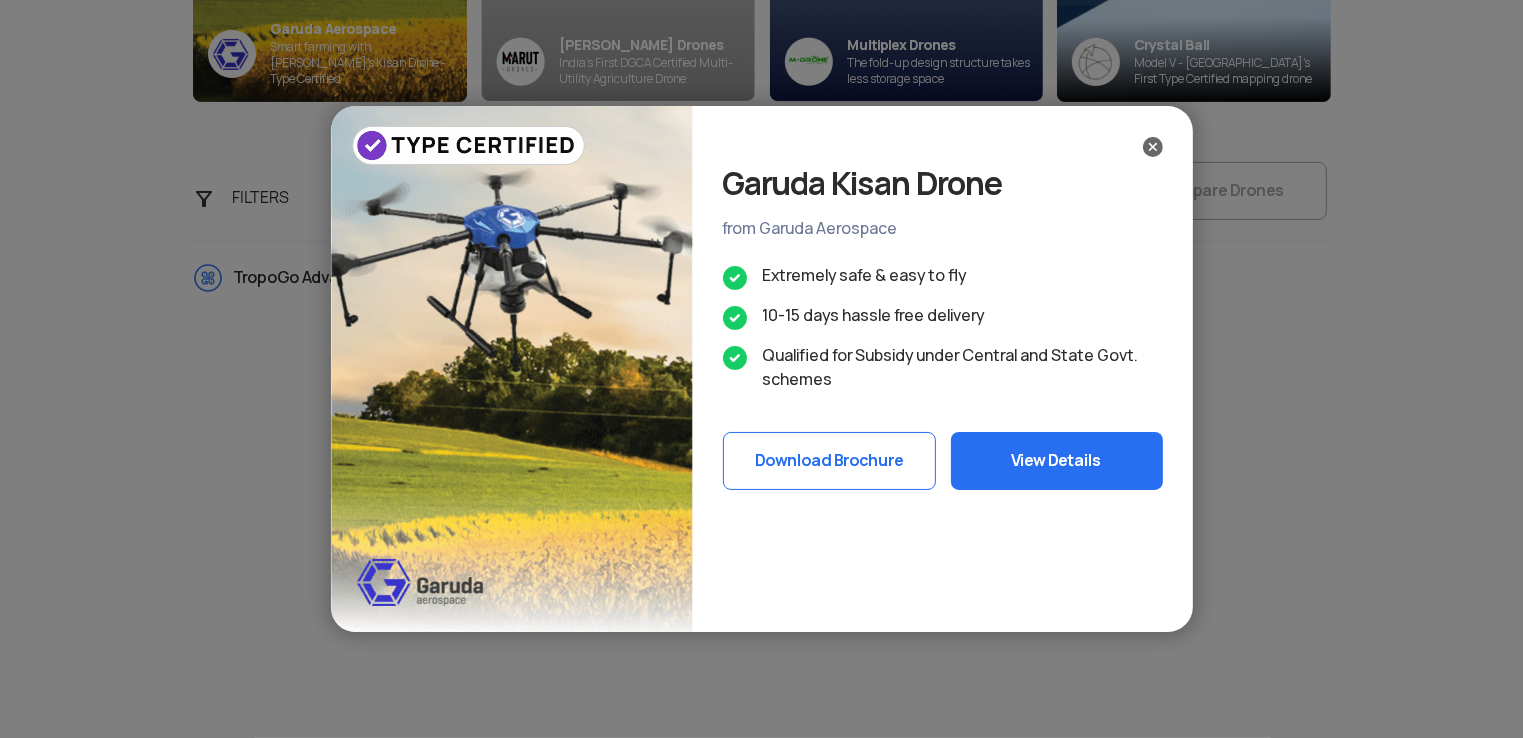 scroll, scrollTop: 200, scrollLeft: 0, axis: vertical 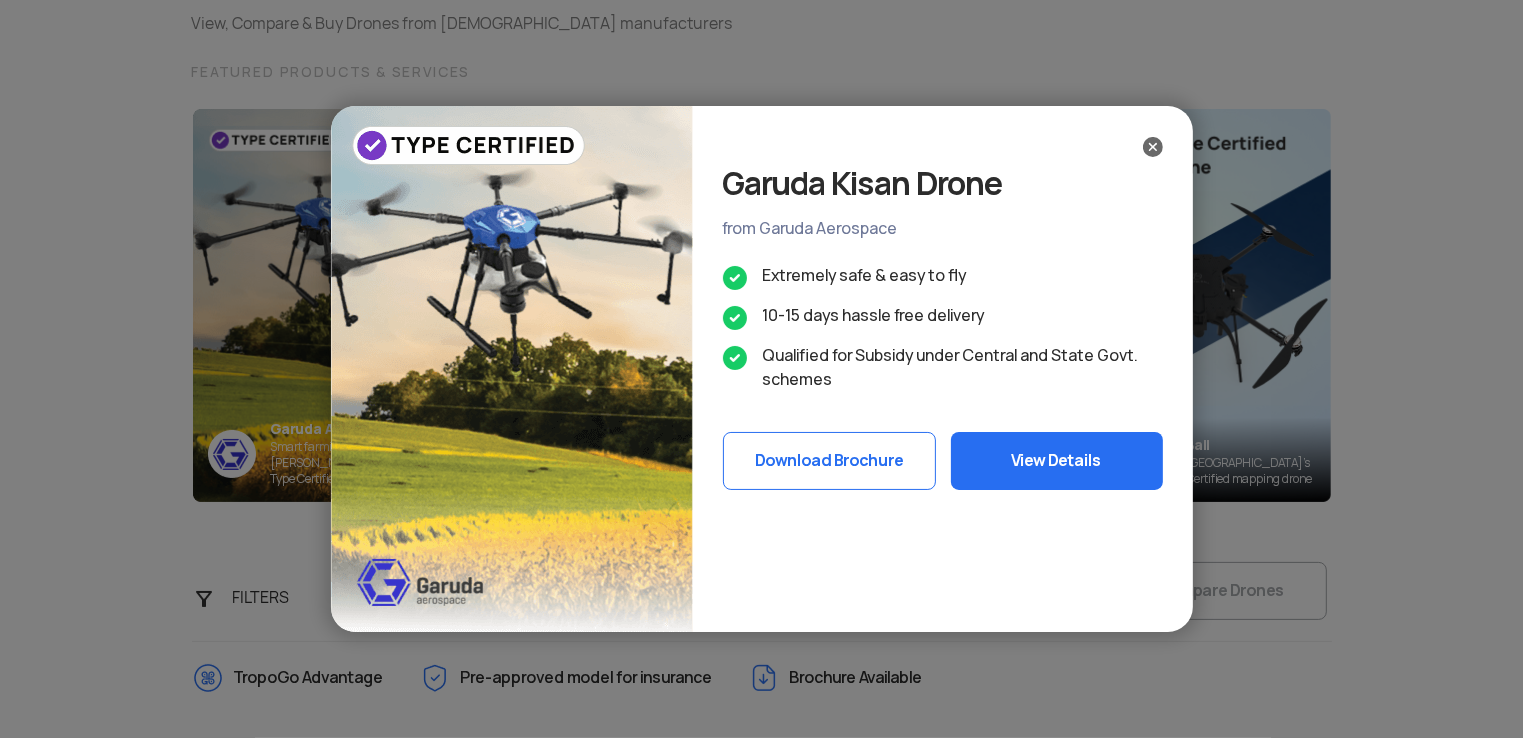 drag, startPoint x: 529, startPoint y: 389, endPoint x: 488, endPoint y: 376, distance: 43.011627 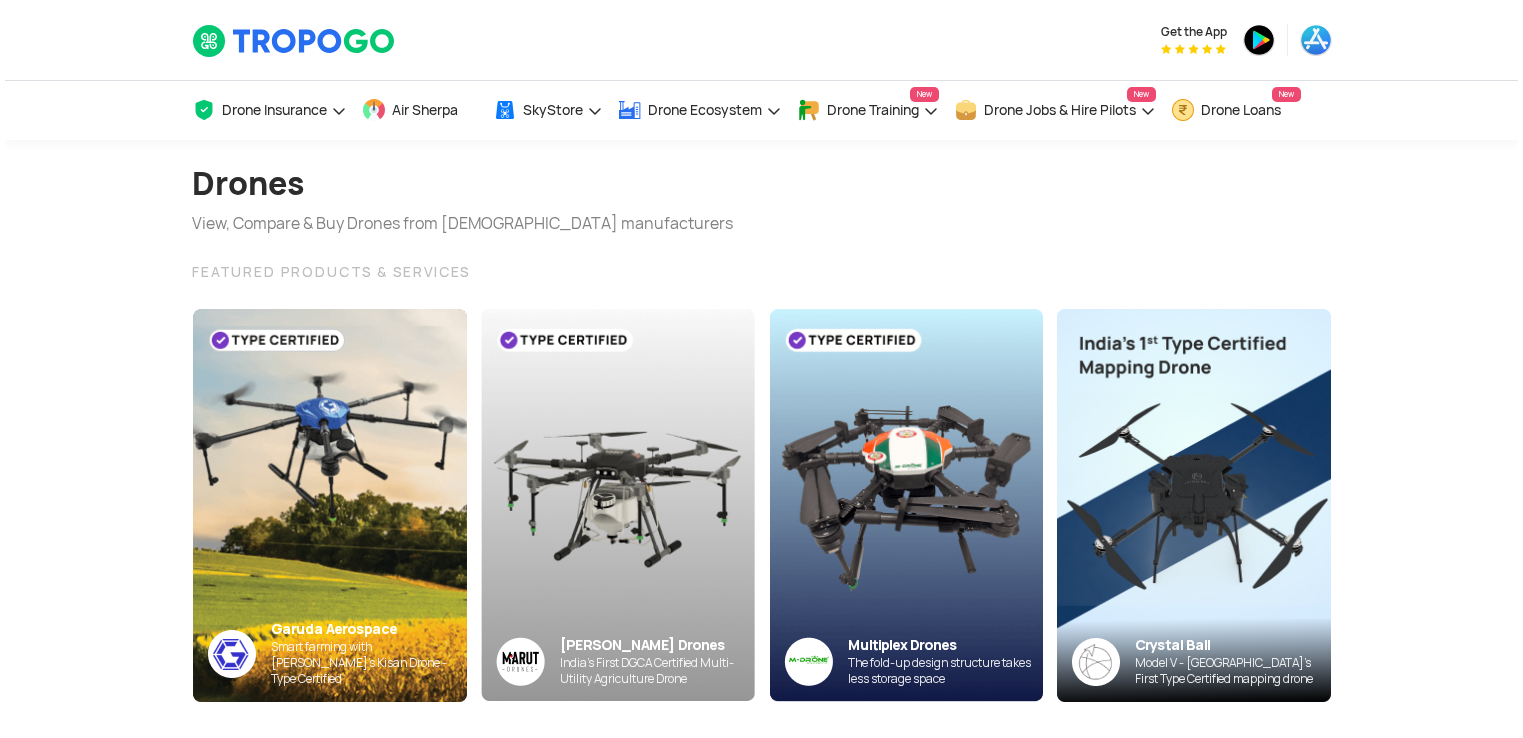 scroll, scrollTop: 0, scrollLeft: 0, axis: both 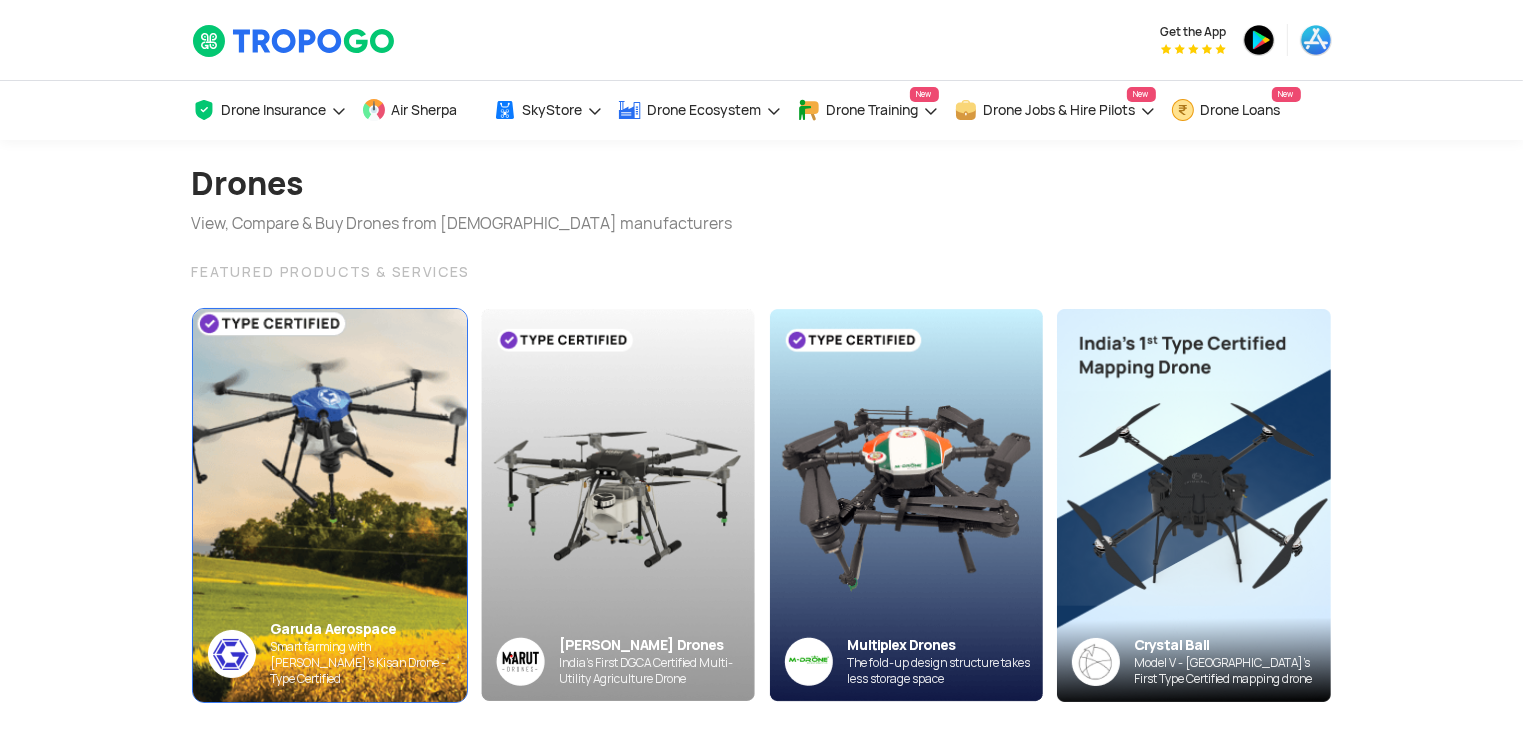 click at bounding box center [329, 505] 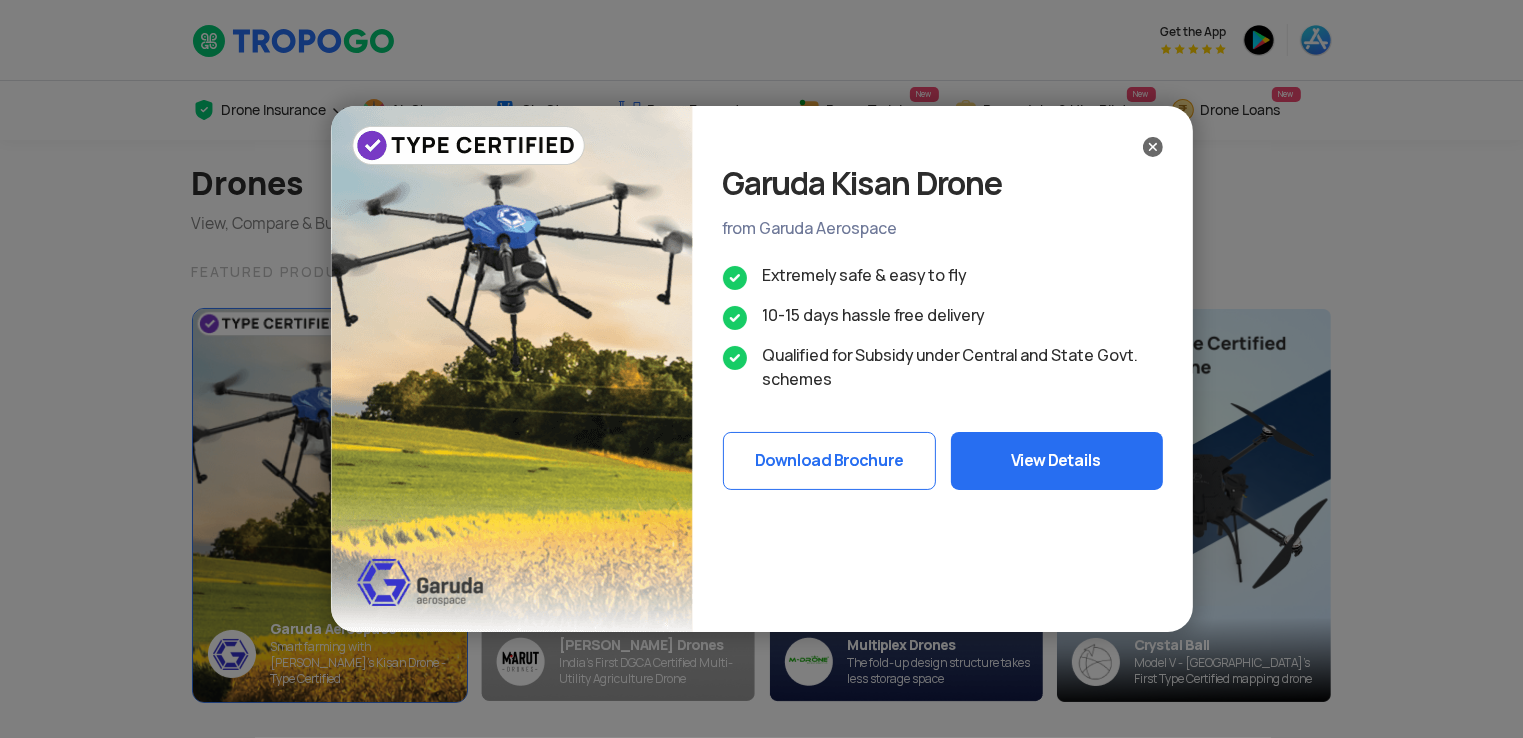 click on "Garuda Kisan Drone from Garuda Aerospace Extremely safe & easy to fly 10-15 days hassle free delivery  Qualified for Subsidy under Central and State Govt. schemes   Download Brochure   View Details" 